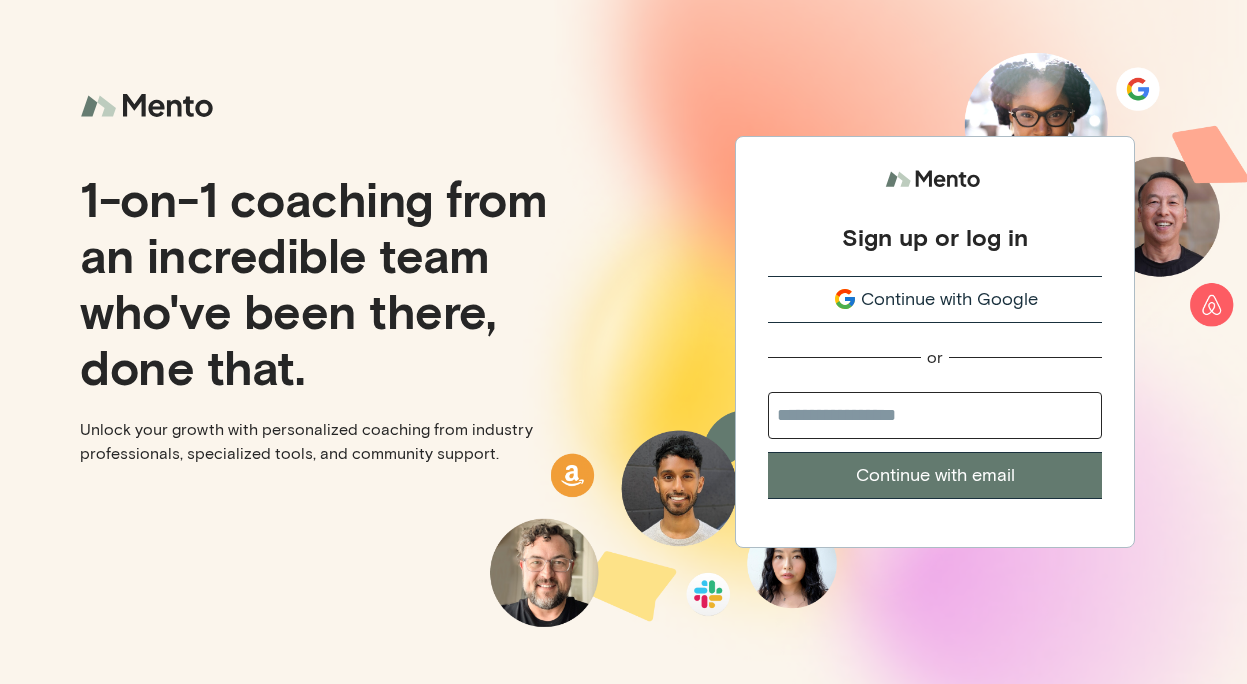 scroll, scrollTop: 0, scrollLeft: 0, axis: both 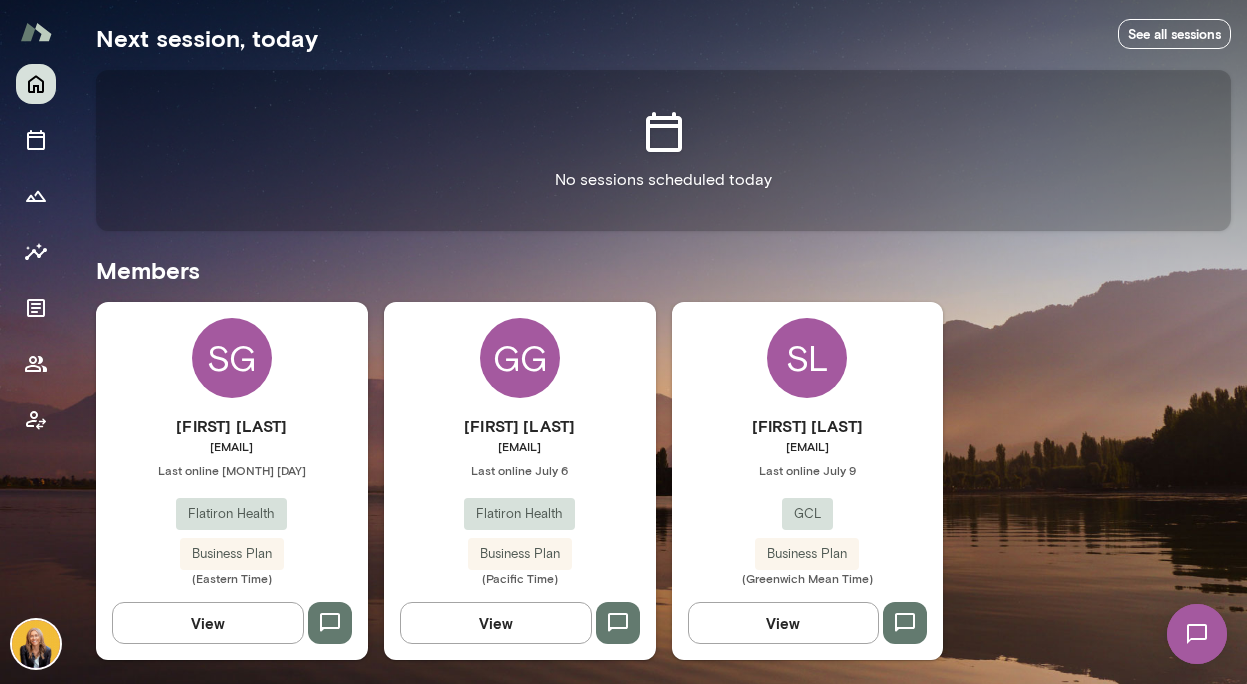 click on "[FIRST] [LAST]" at bounding box center [808, 426] 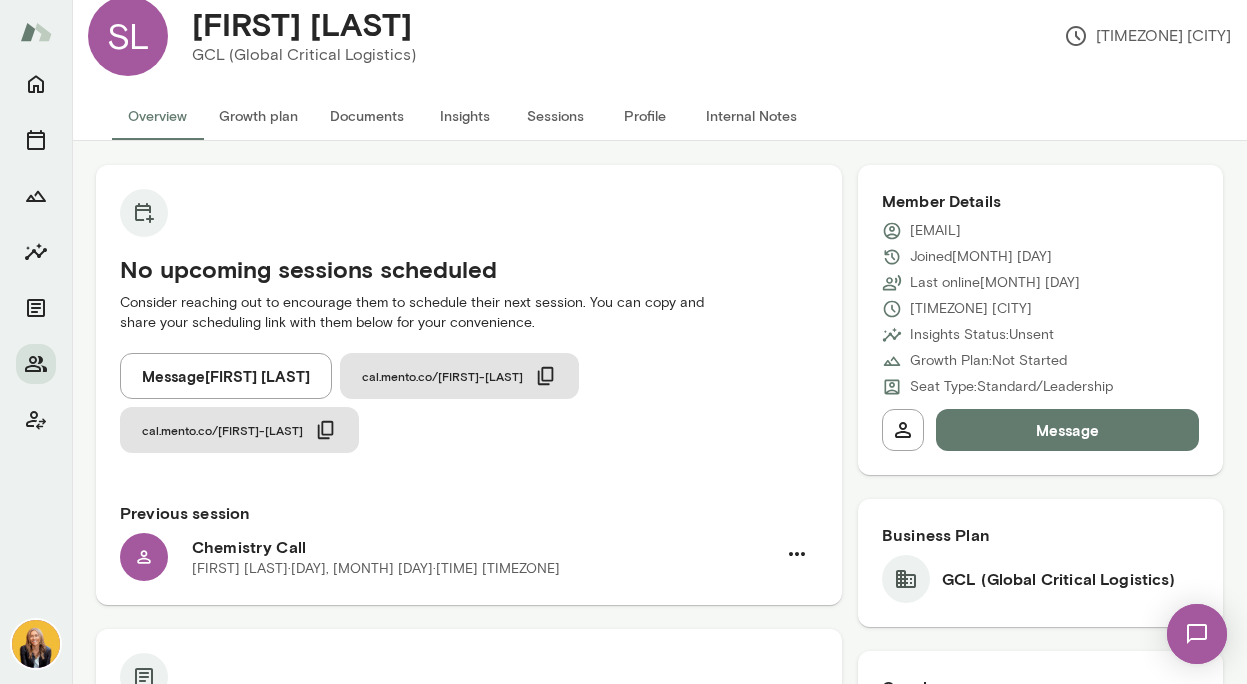 scroll, scrollTop: 0, scrollLeft: 0, axis: both 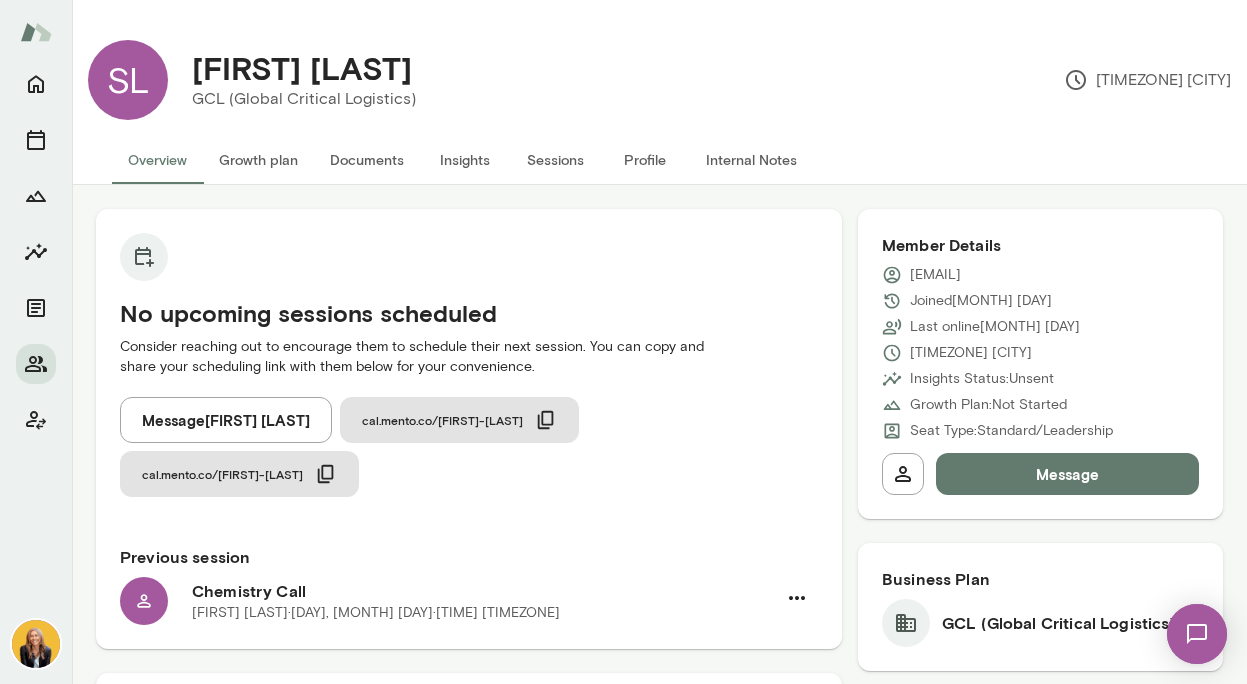 click on "Message  [FIRST] [LAST]" at bounding box center [226, 420] 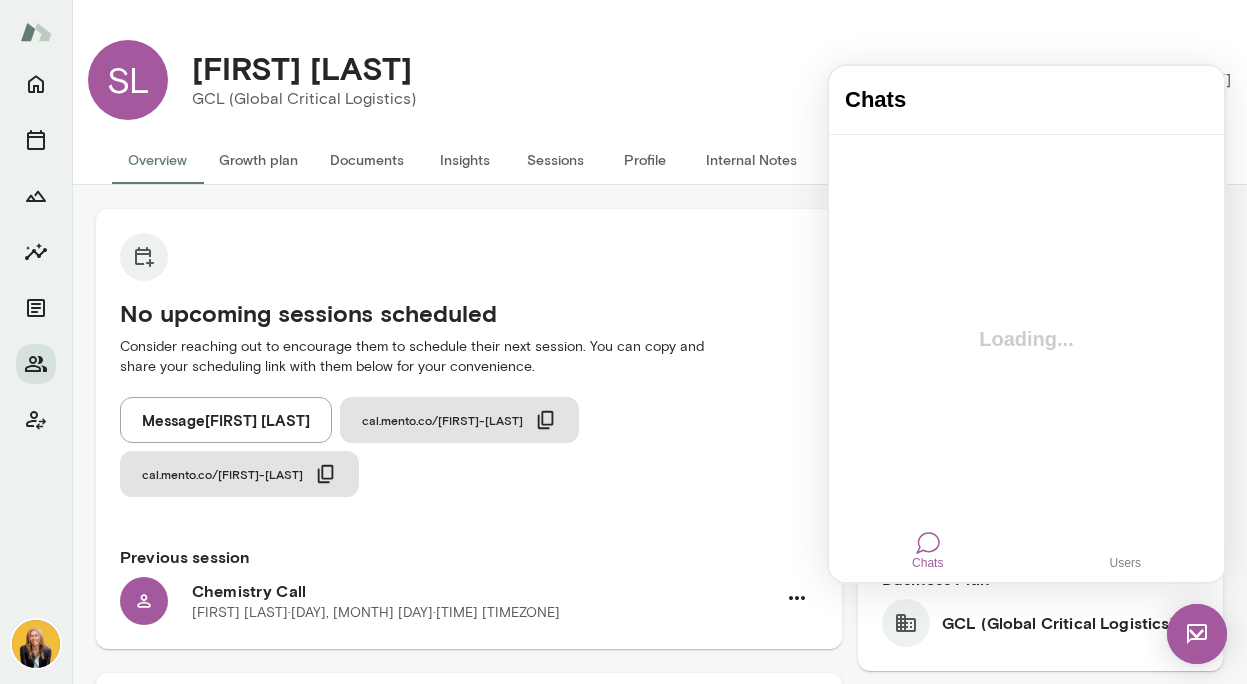 scroll, scrollTop: 0, scrollLeft: 0, axis: both 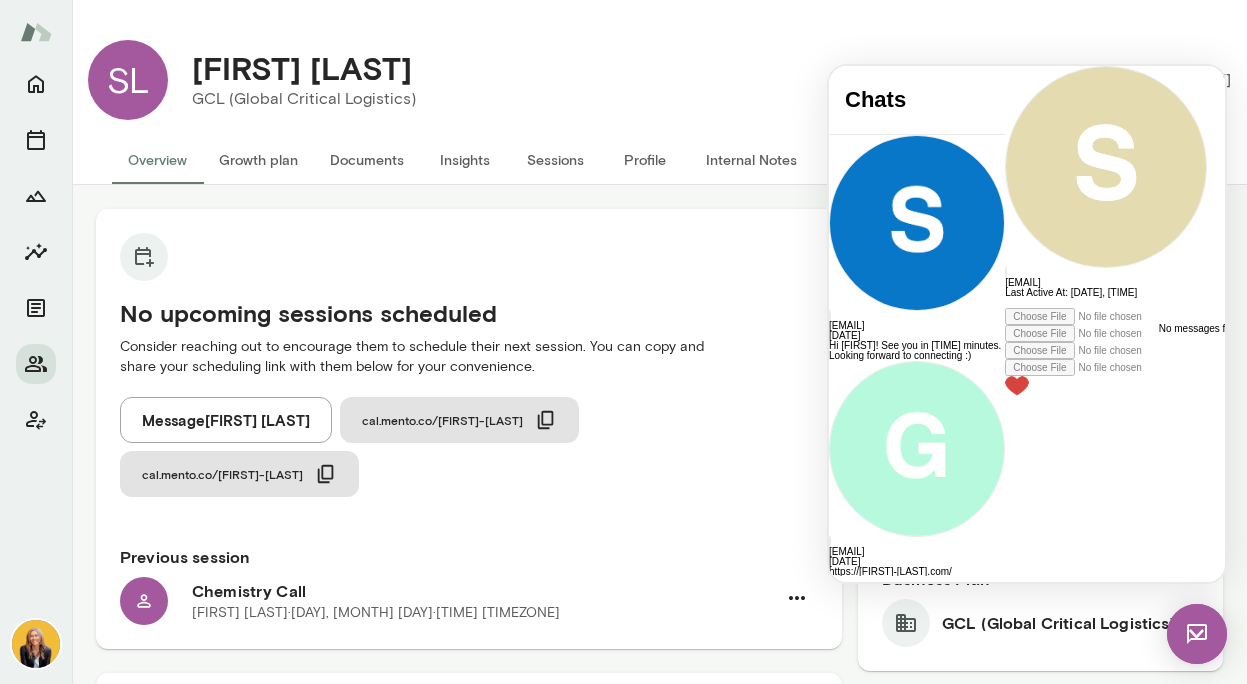 click on "[FIRST] [LAST] [COMPANY] ([TIMEZONE]) [CITY]" at bounding box center [699, 80] 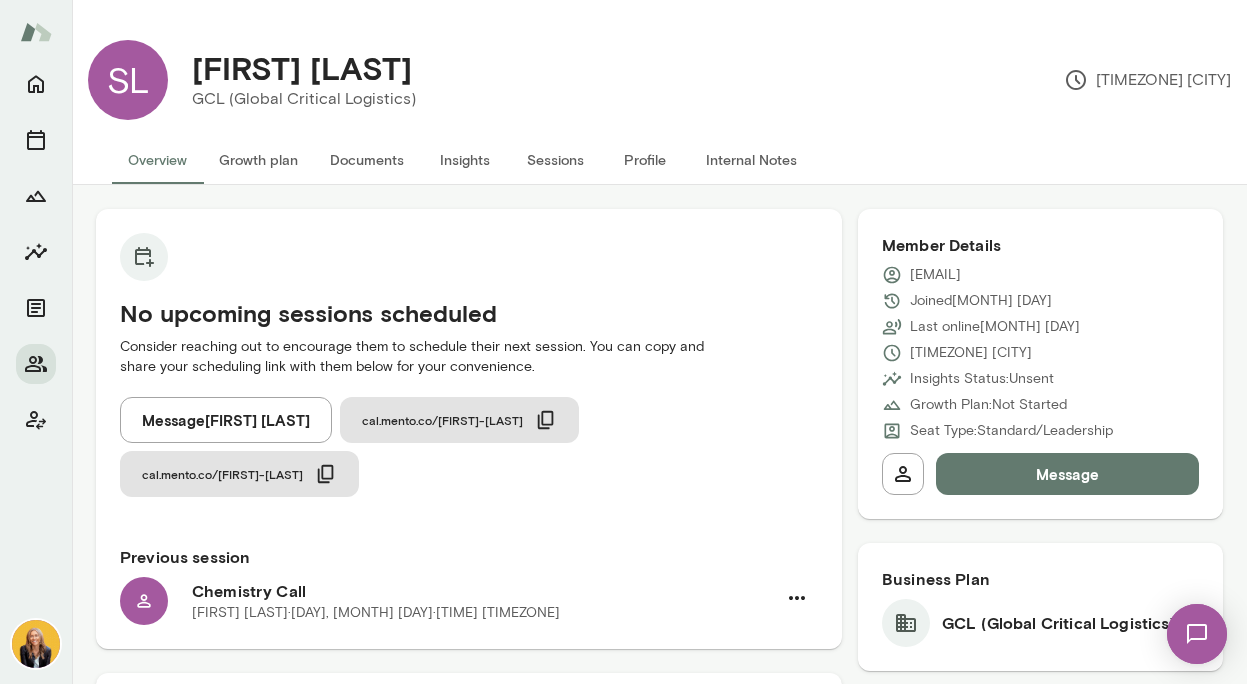click on "Documents" at bounding box center (367, 160) 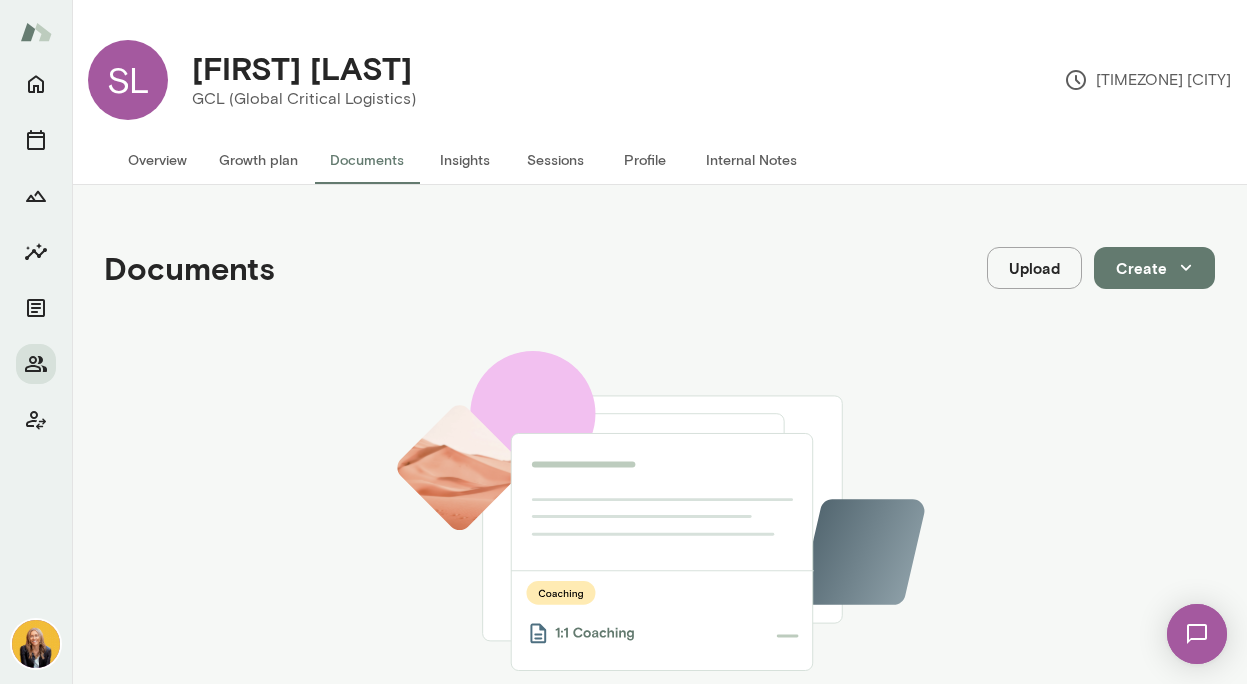 click on "Create" at bounding box center (1154, 268) 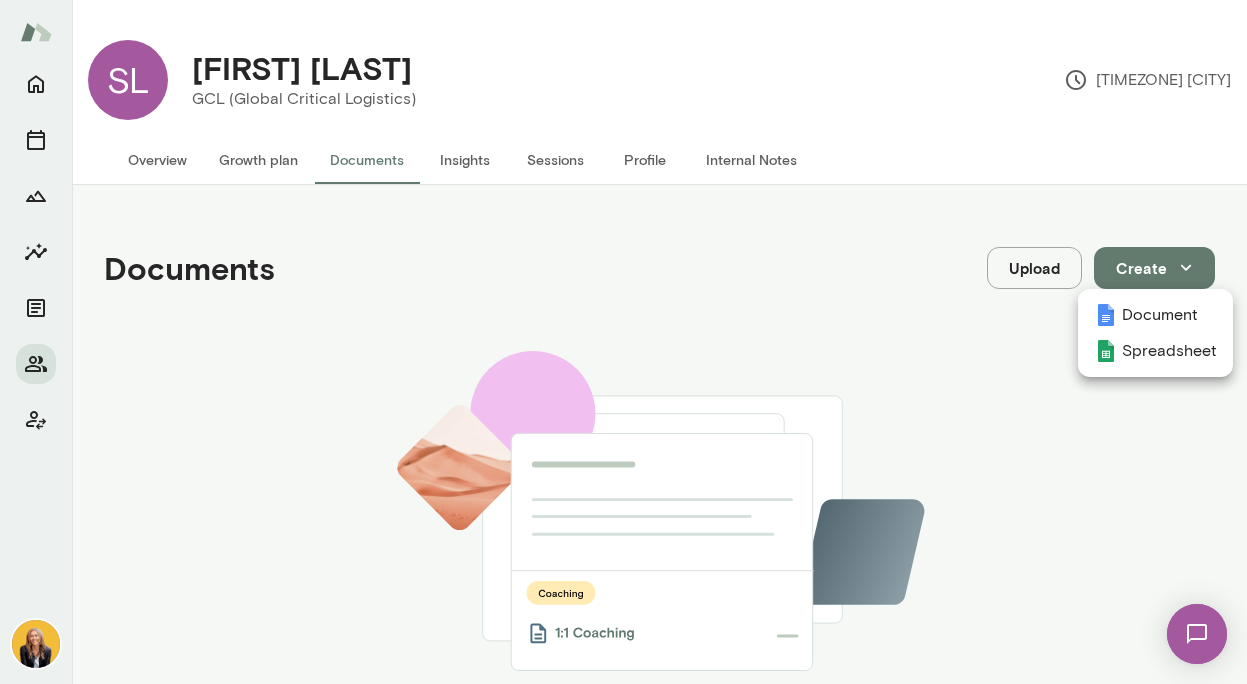 click at bounding box center (623, 342) 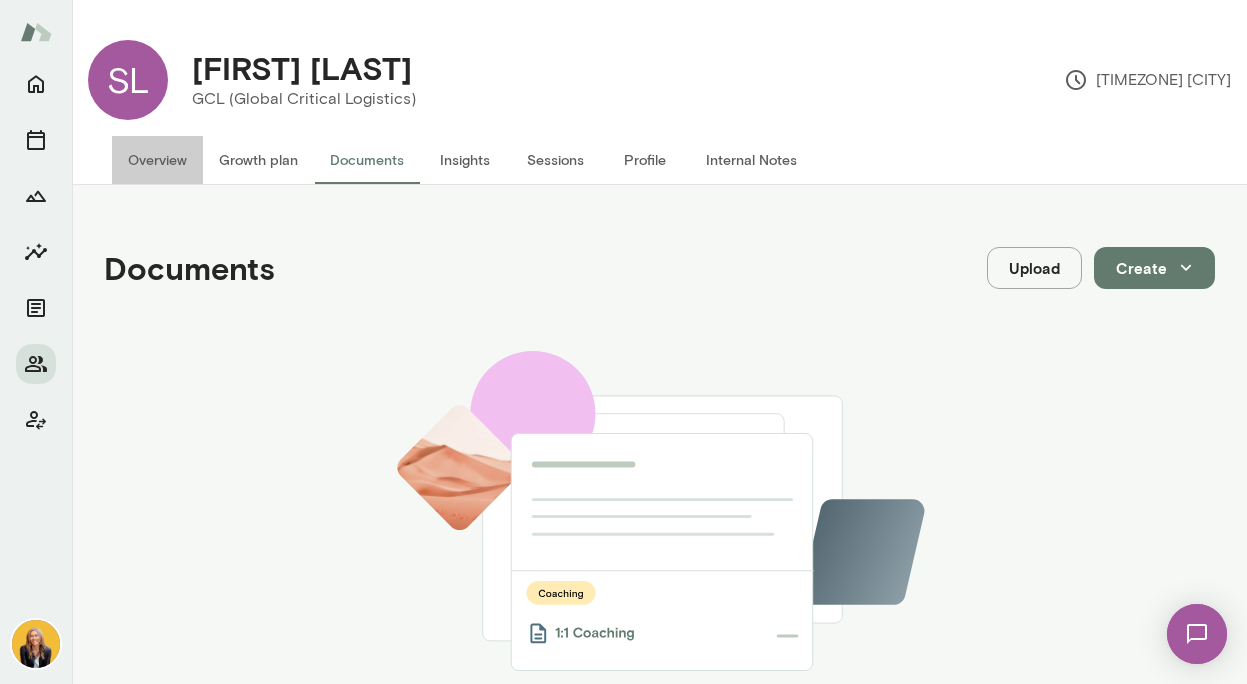 click on "Overview" at bounding box center [157, 160] 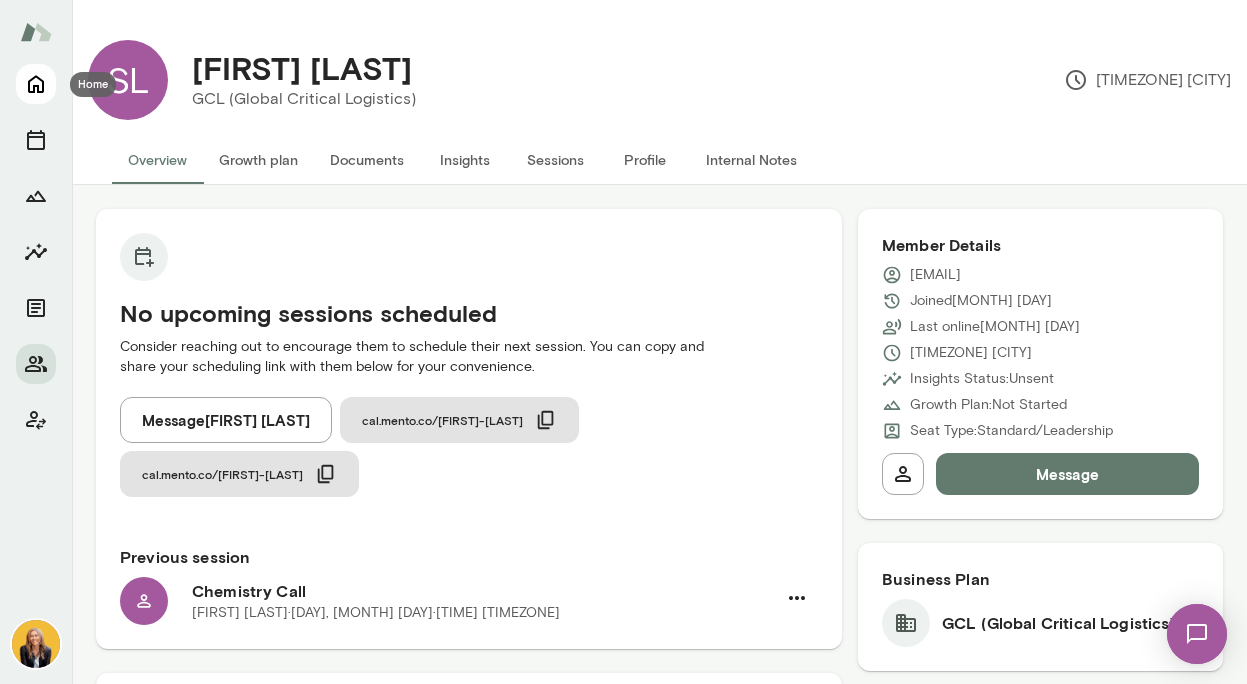 click 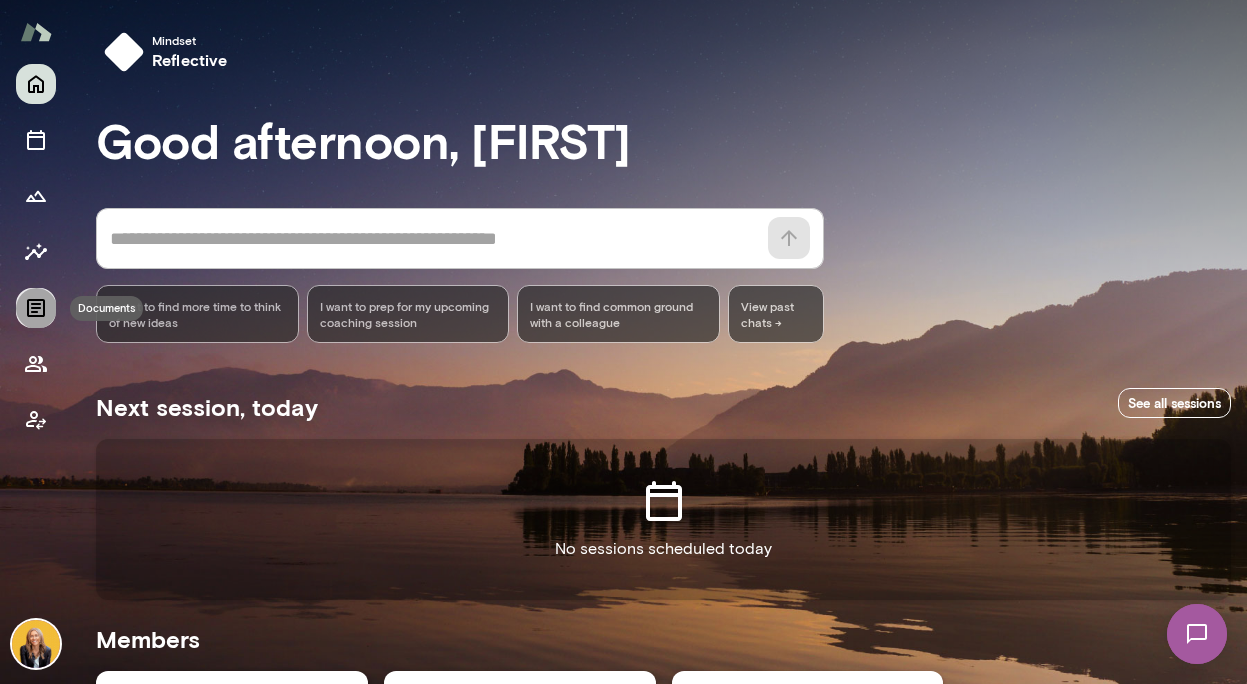 click 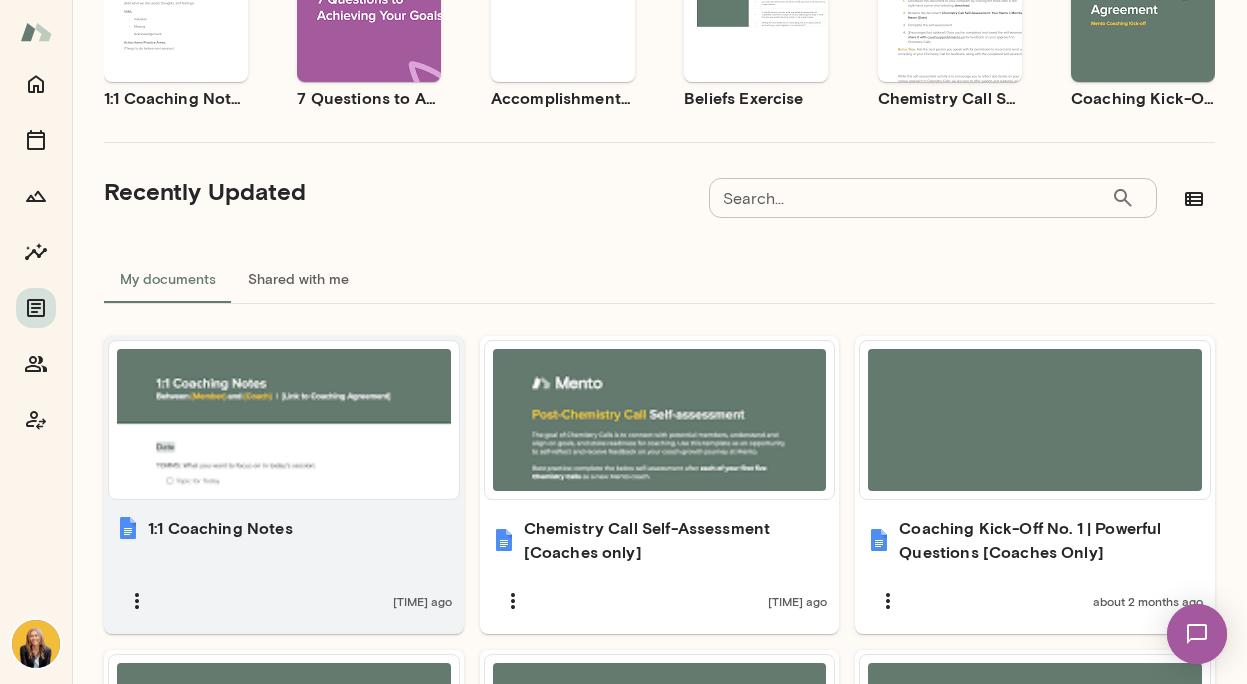 scroll, scrollTop: 300, scrollLeft: 0, axis: vertical 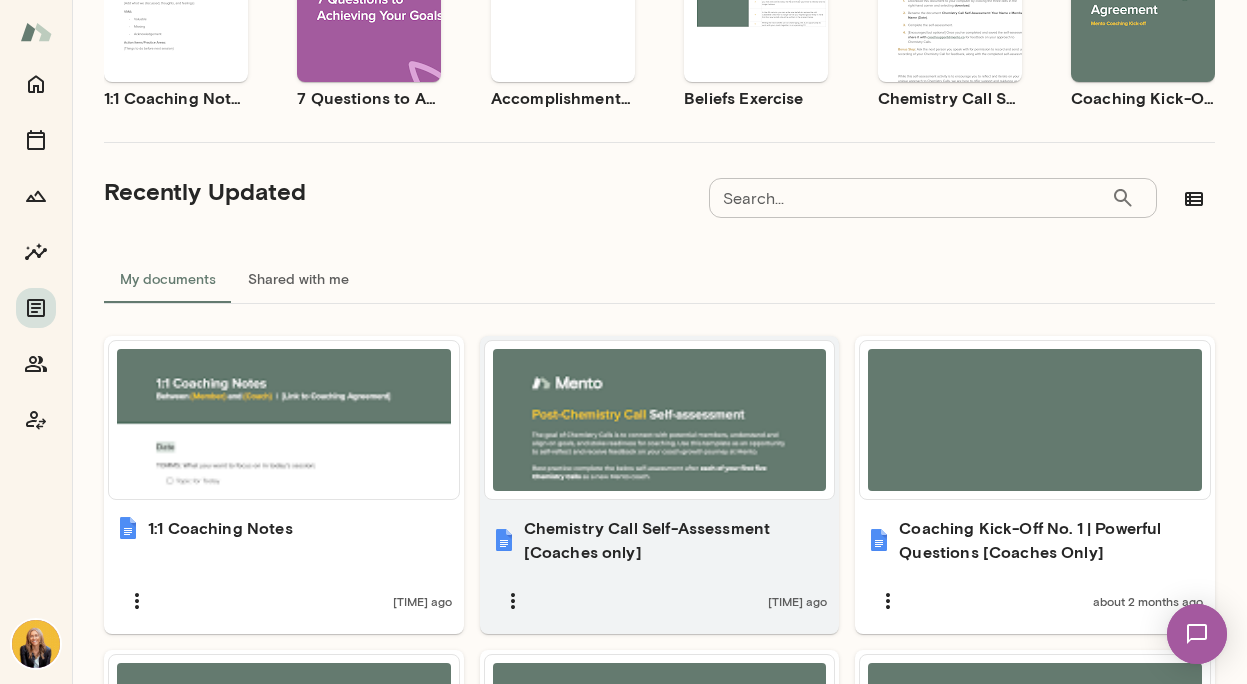 click at bounding box center [660, 420] 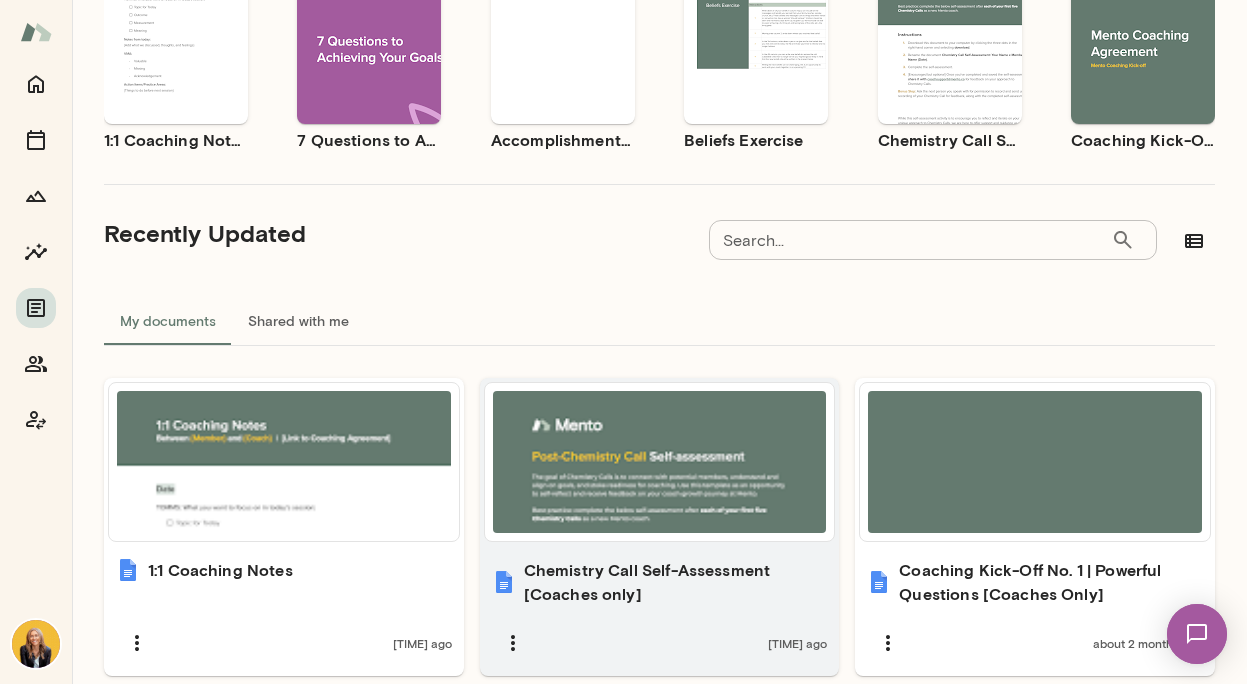 scroll, scrollTop: 0, scrollLeft: 0, axis: both 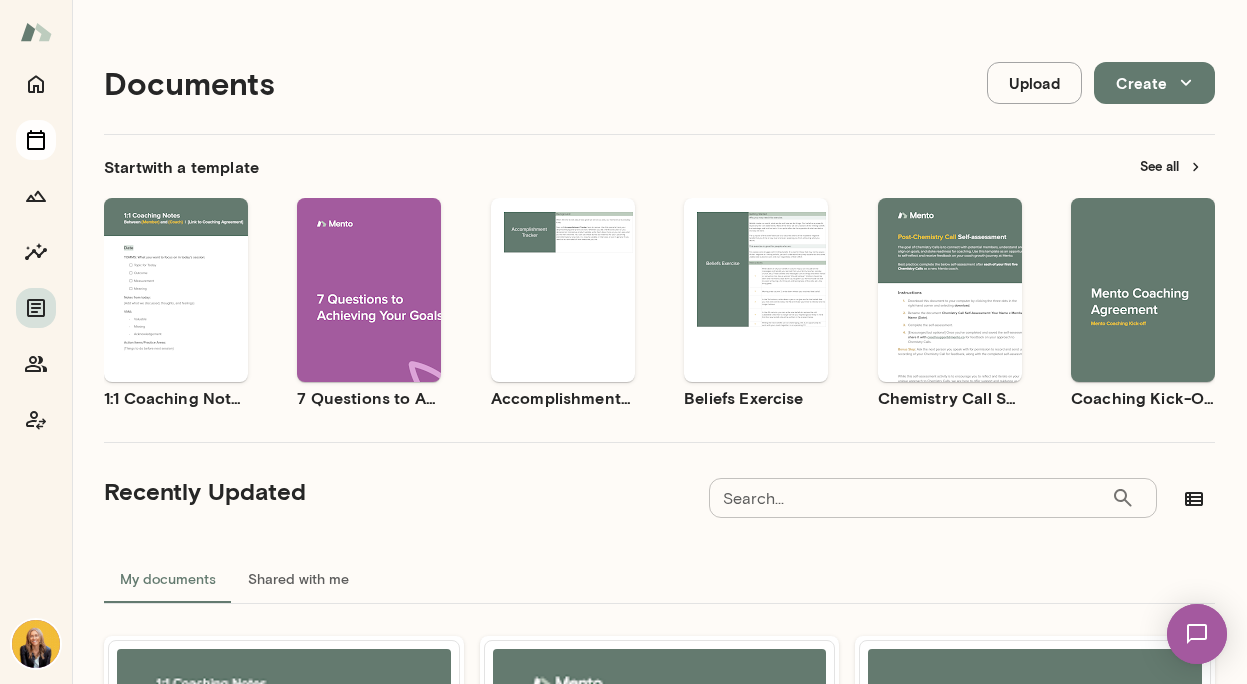 click 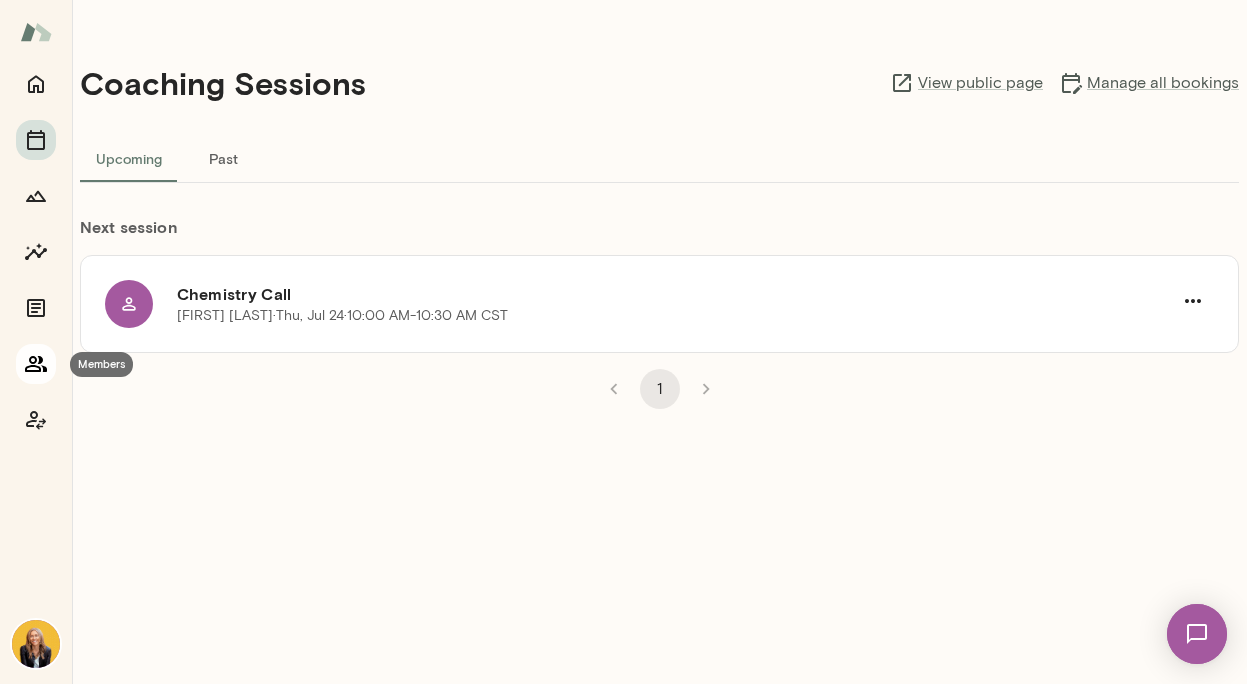 click 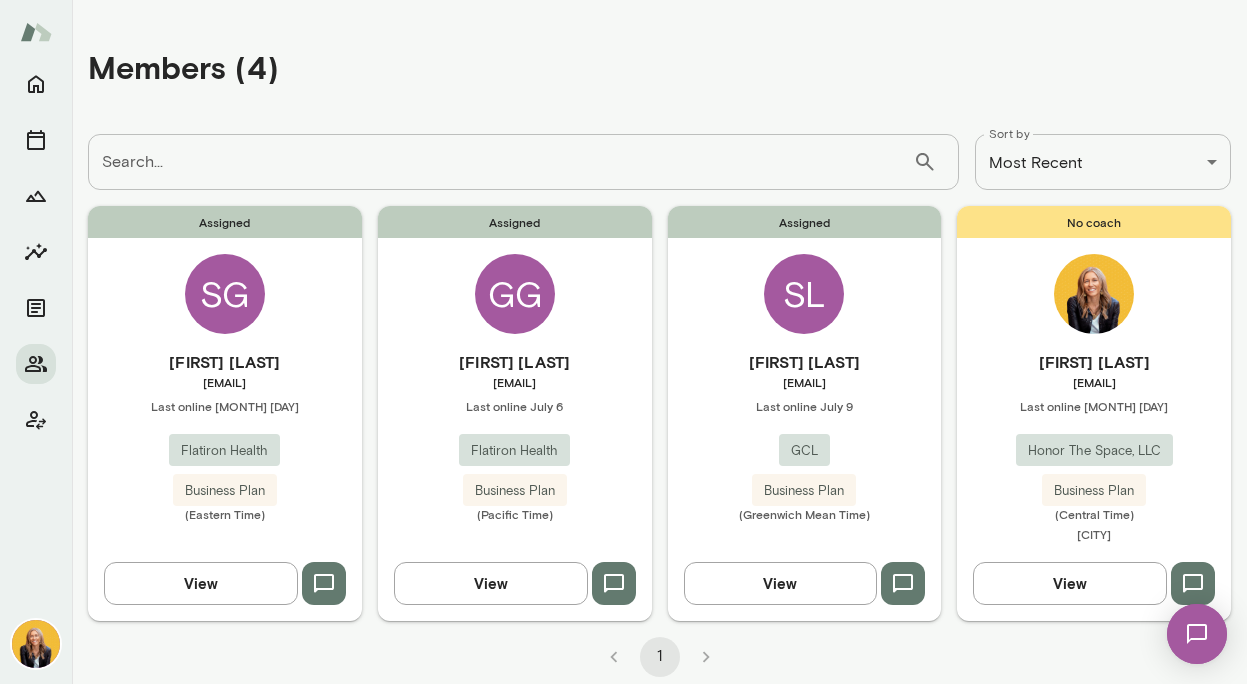 click 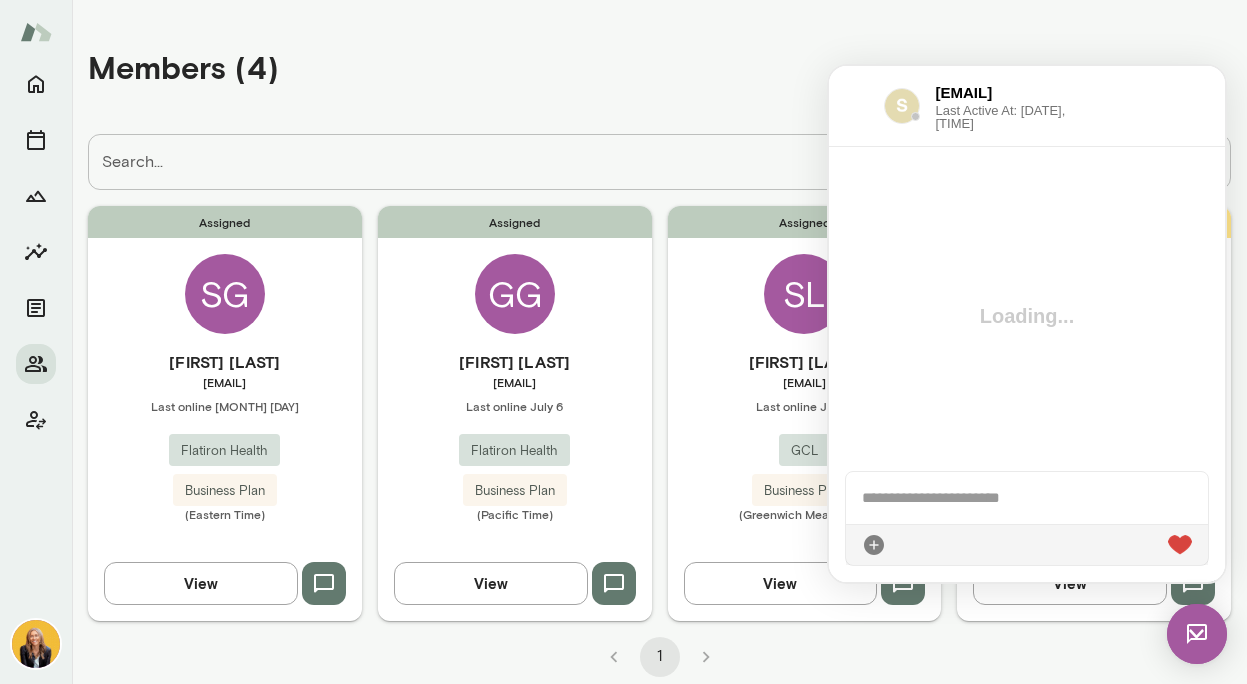 scroll, scrollTop: 0, scrollLeft: 0, axis: both 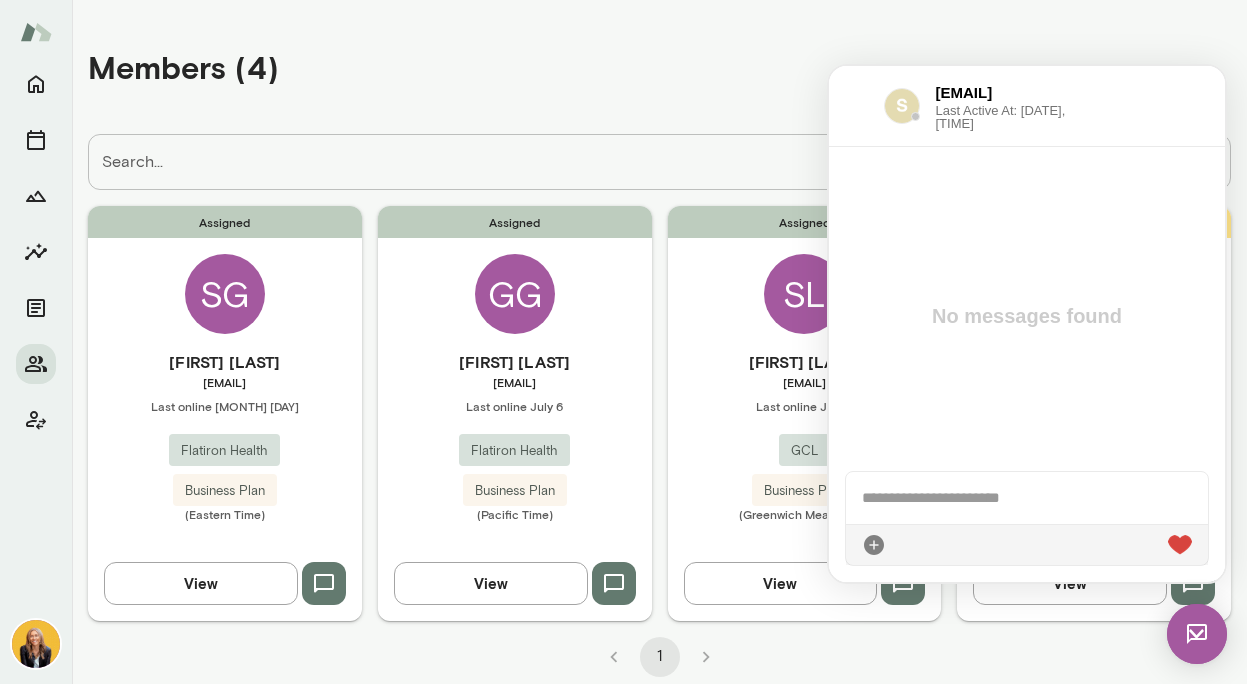 type 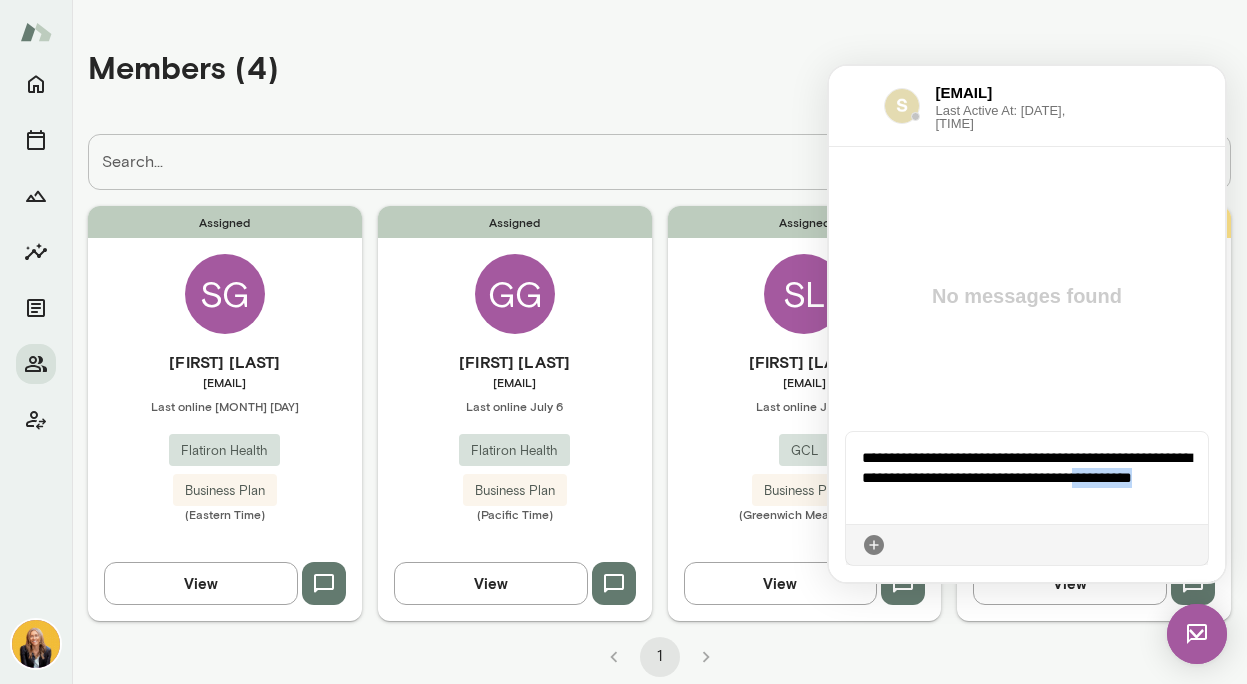 drag, startPoint x: 931, startPoint y: 505, endPoint x: 852, endPoint y: 497, distance: 79.40403 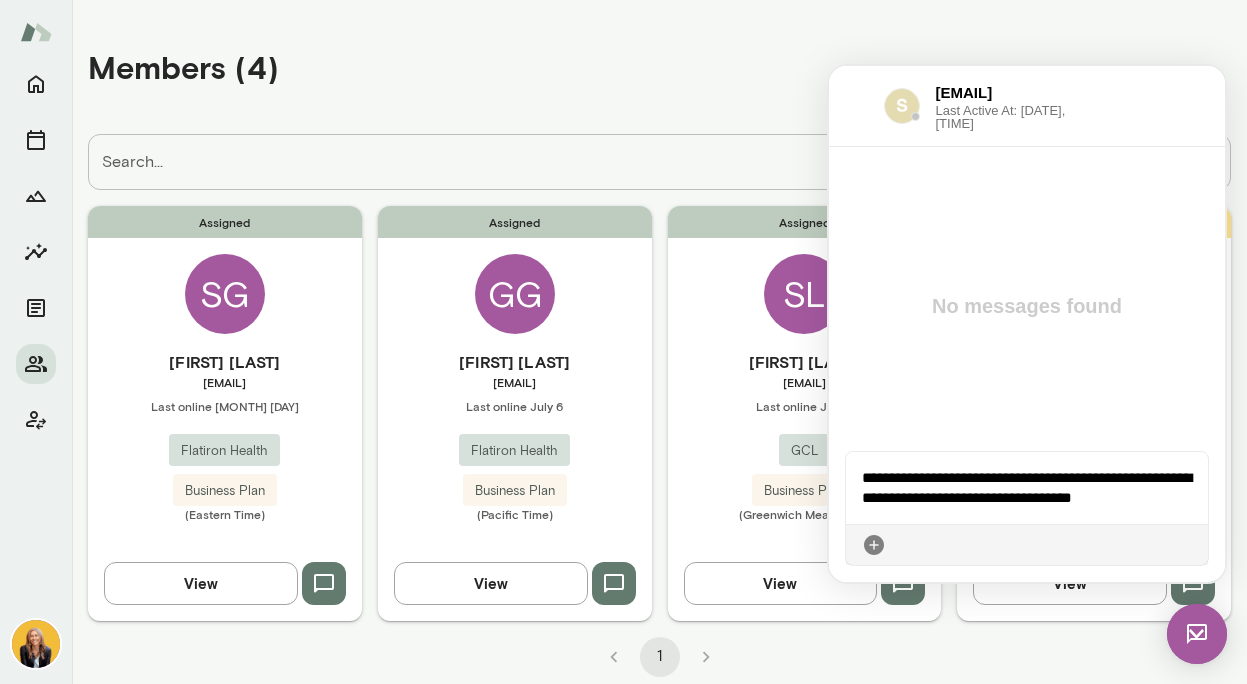click on "**********" at bounding box center [1027, 488] 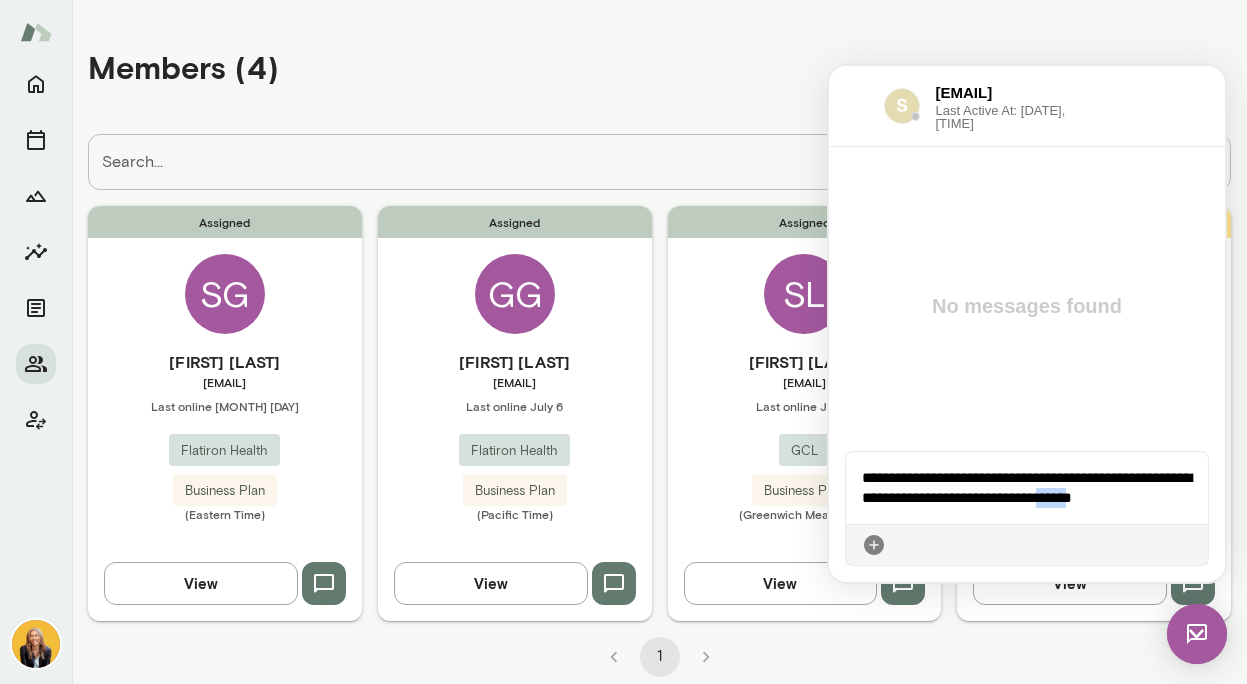 click on "**********" at bounding box center [1027, 488] 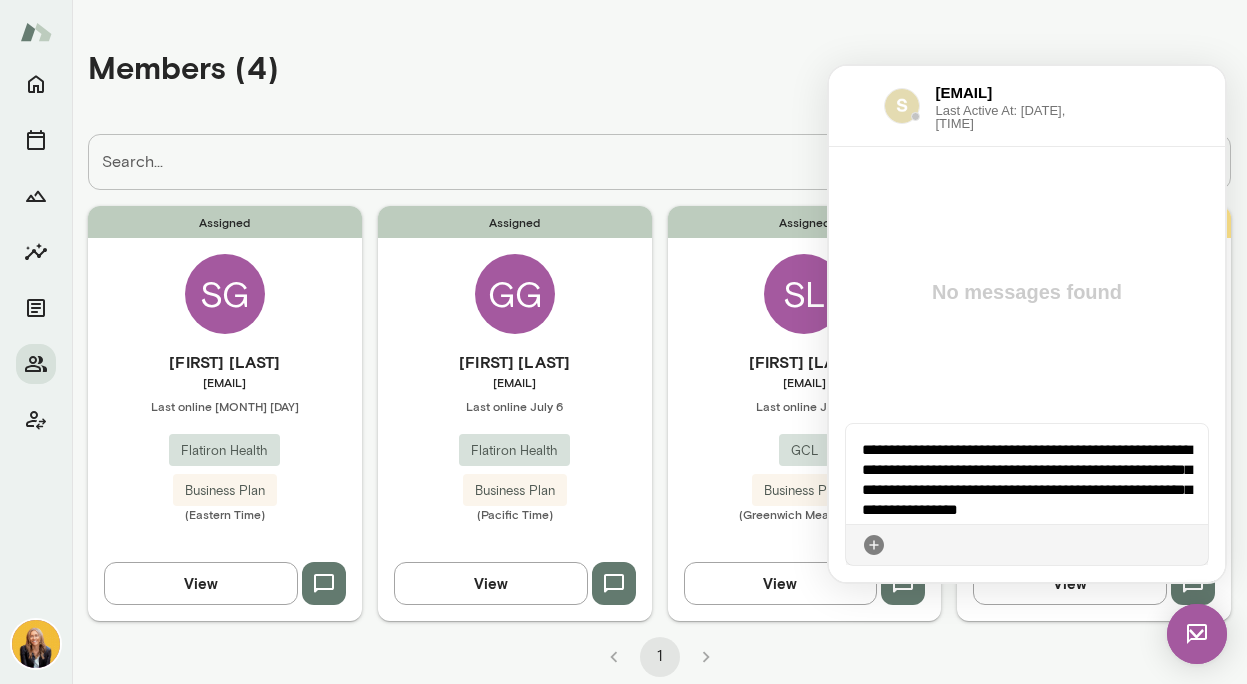 scroll, scrollTop: 14, scrollLeft: 0, axis: vertical 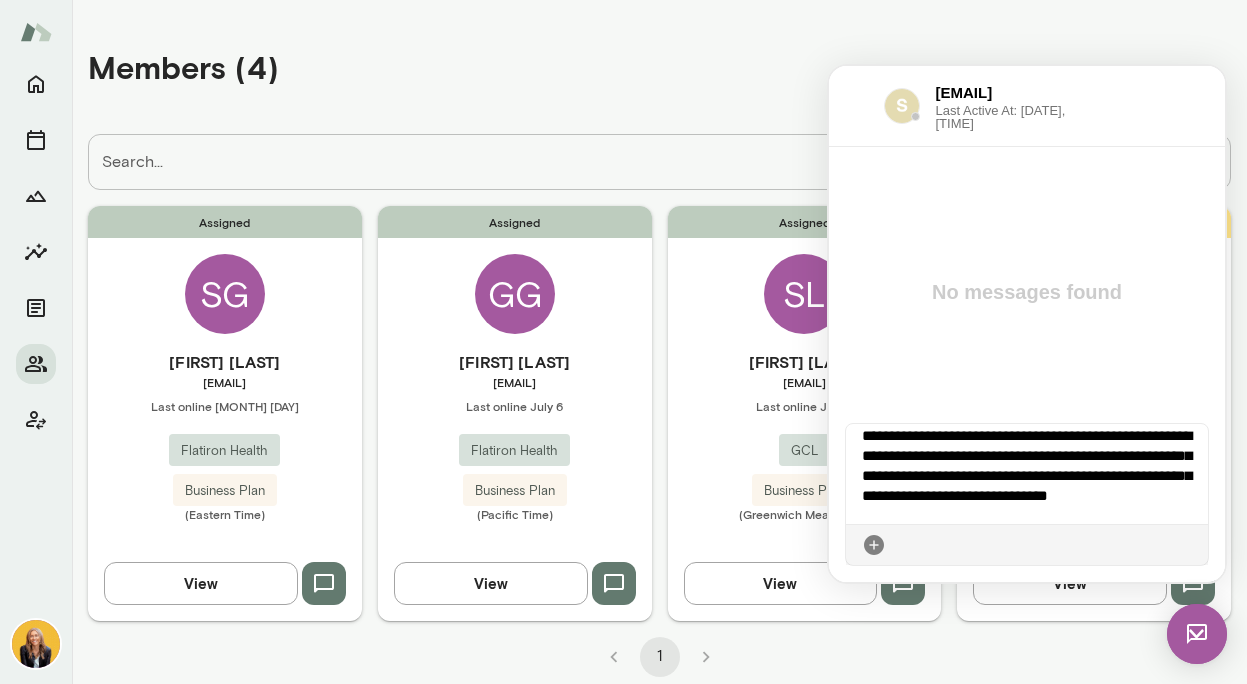 click on "**********" at bounding box center (1027, 474) 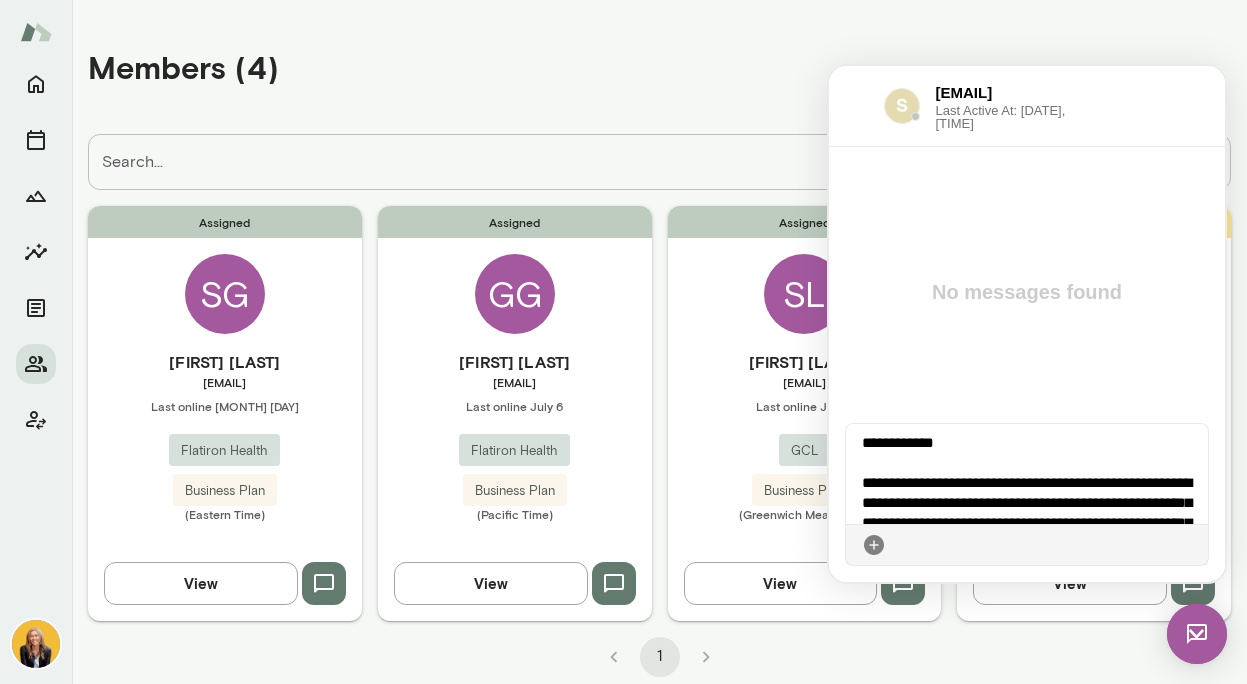 scroll, scrollTop: 22, scrollLeft: 0, axis: vertical 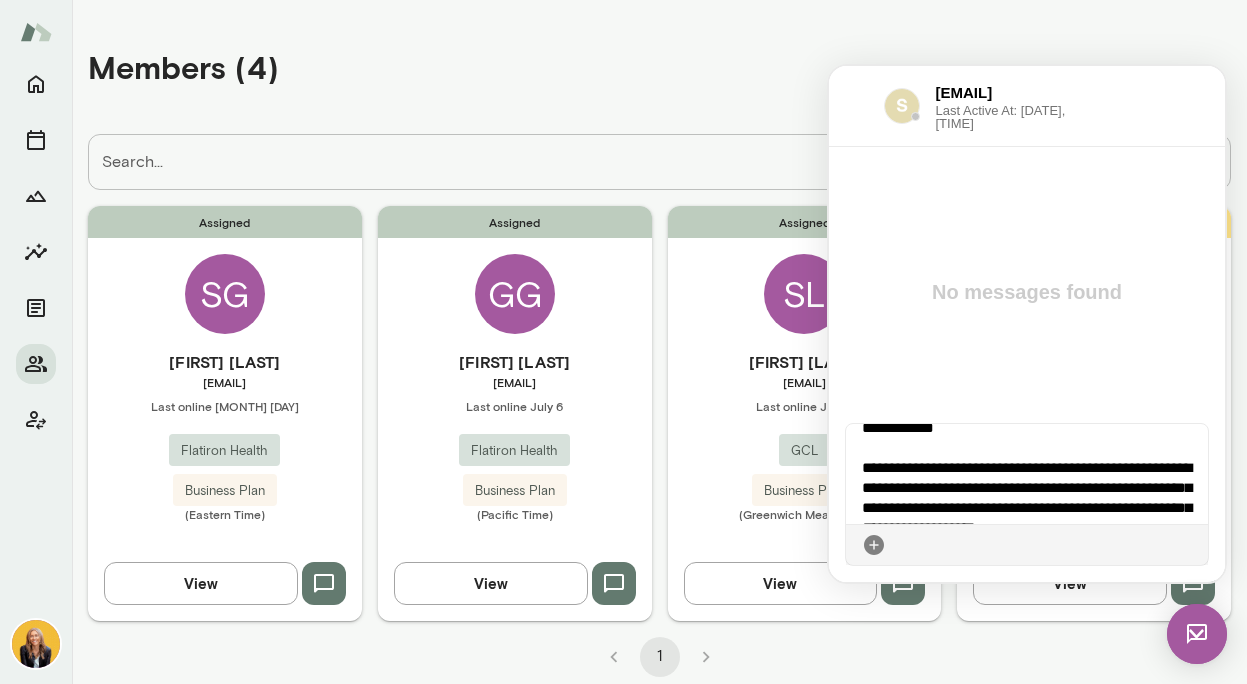 click on "**********" at bounding box center (1027, 474) 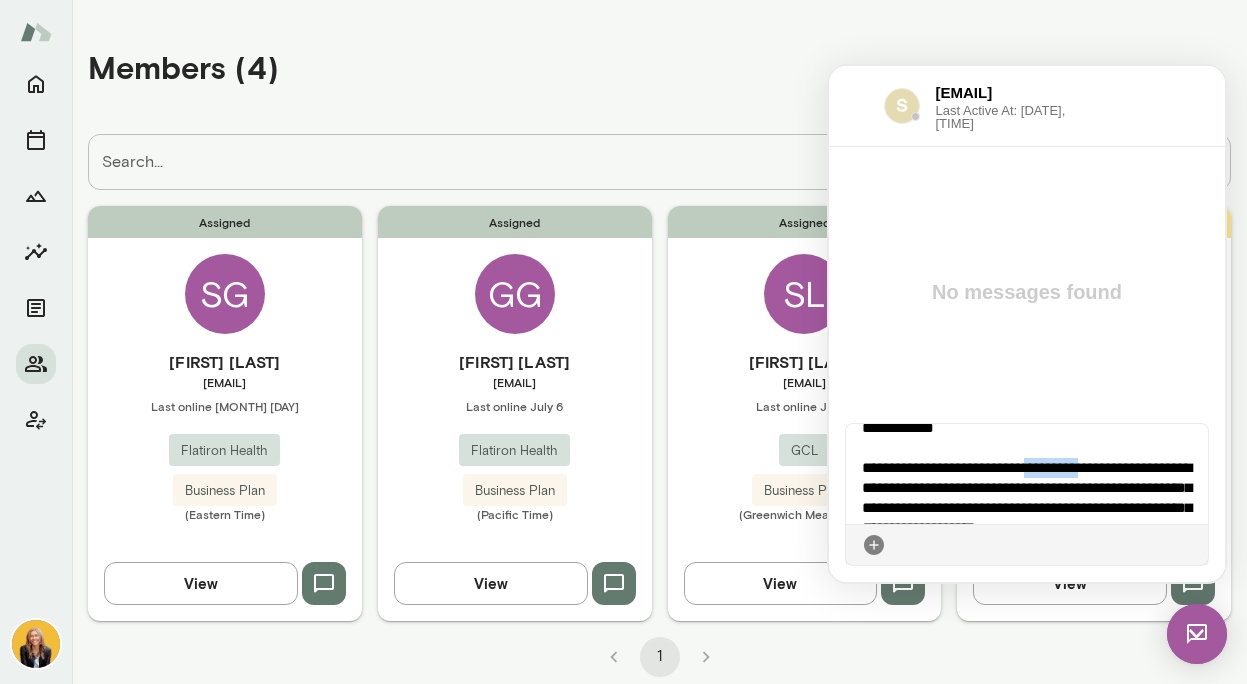 click on "**********" at bounding box center (1027, 474) 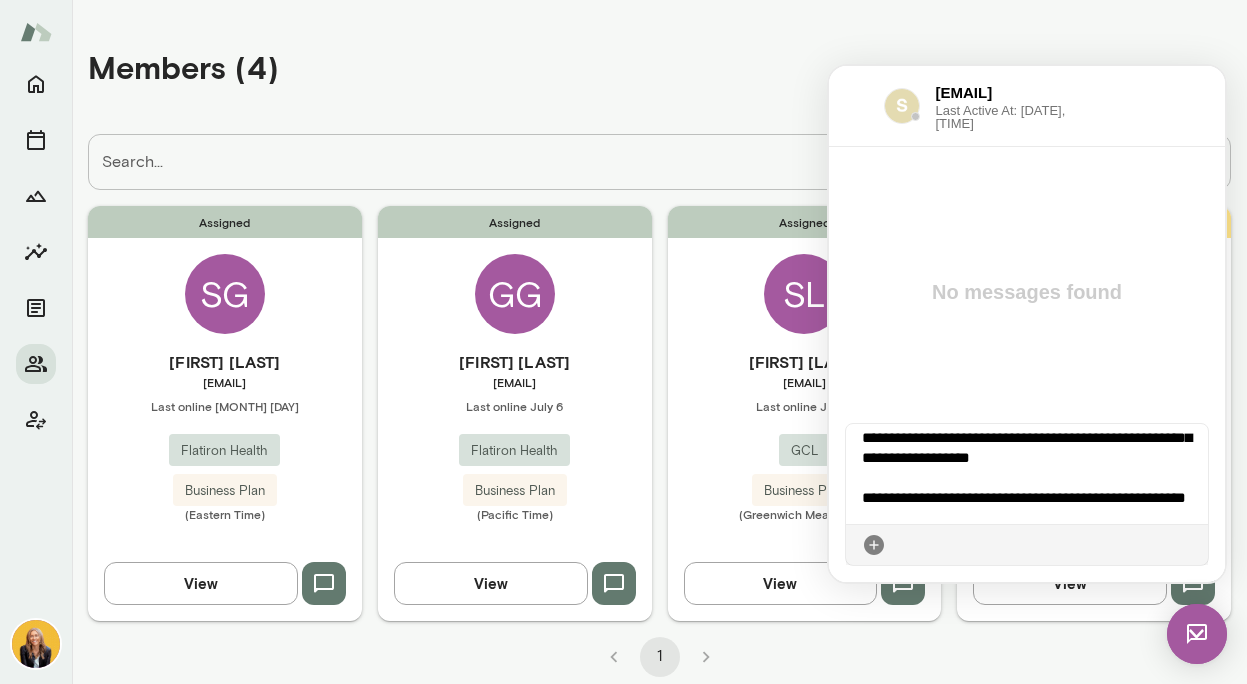 scroll, scrollTop: 112, scrollLeft: 0, axis: vertical 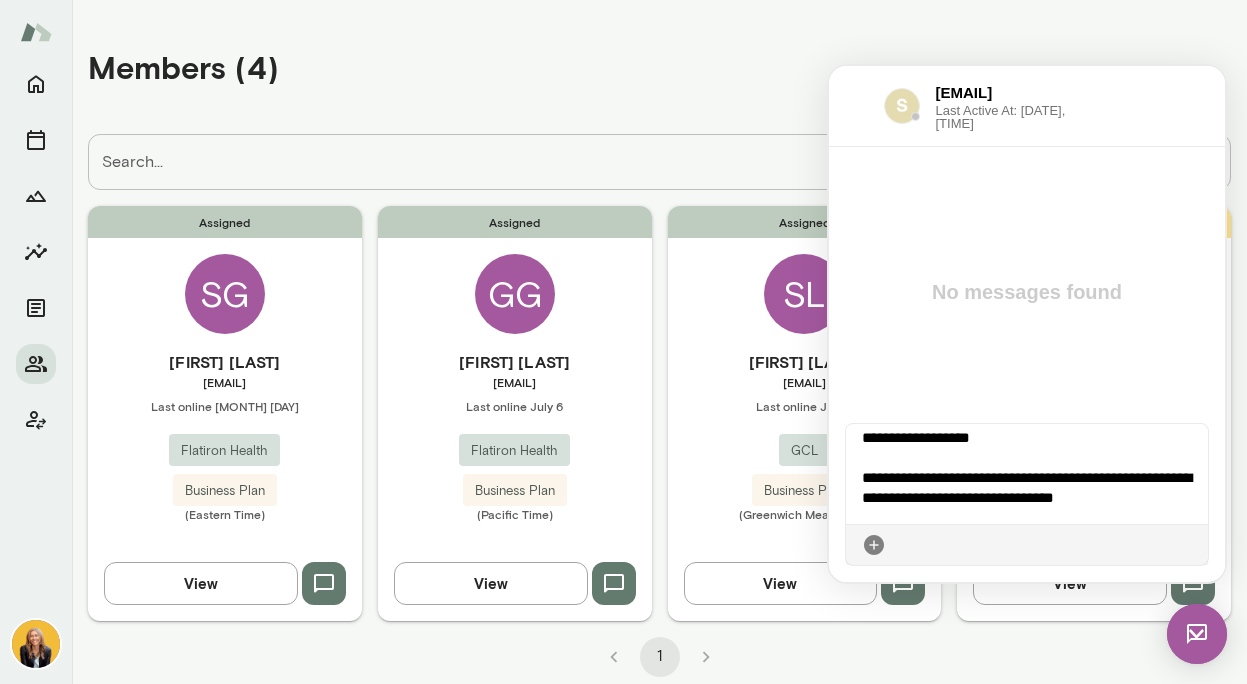 click at bounding box center [1192, 545] 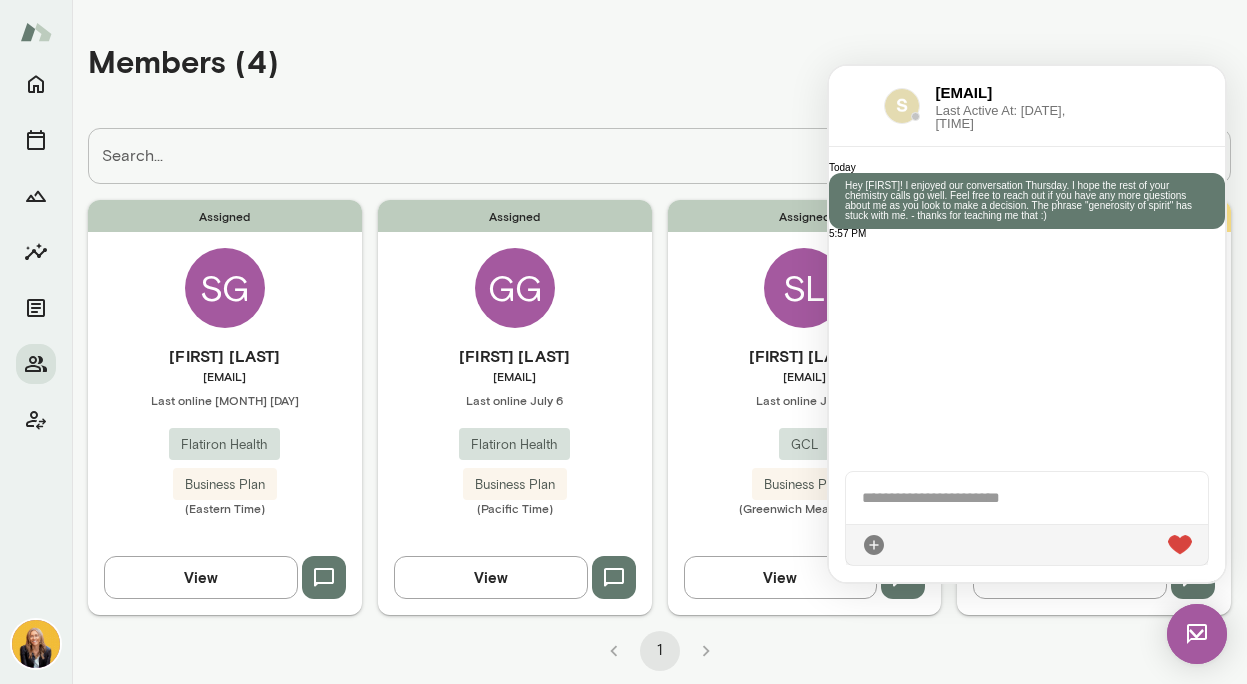 scroll, scrollTop: 8, scrollLeft: 0, axis: vertical 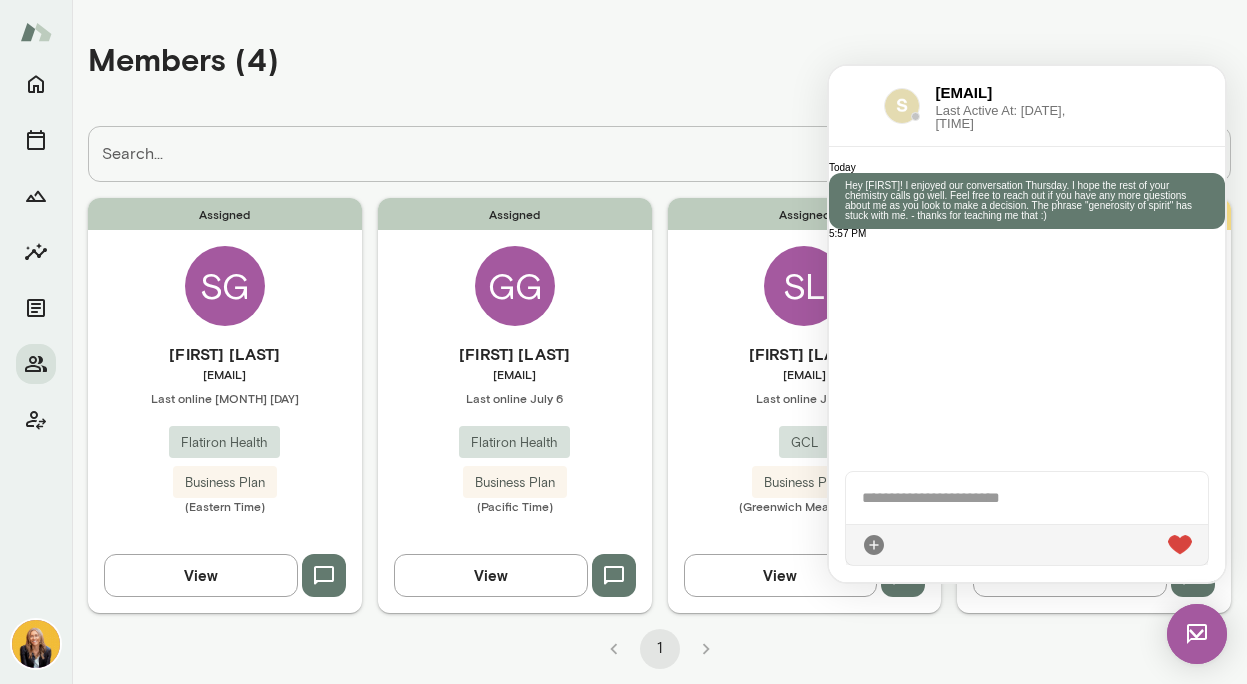 click 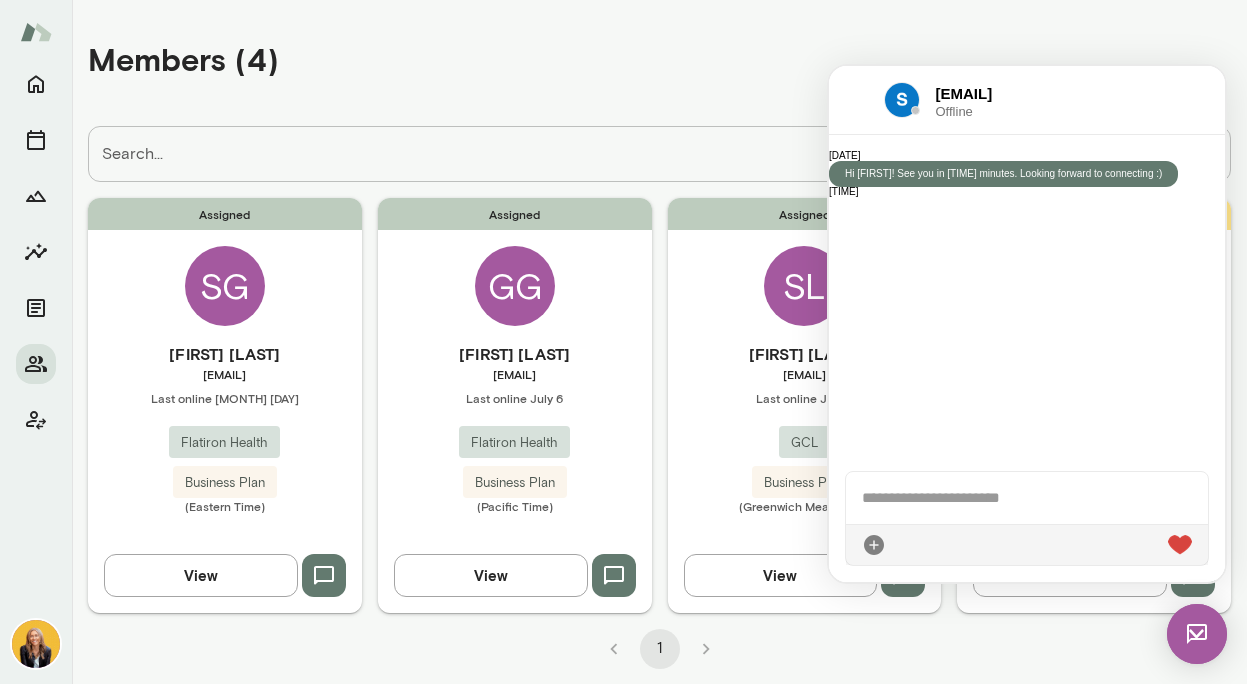 click at bounding box center (1027, 544) 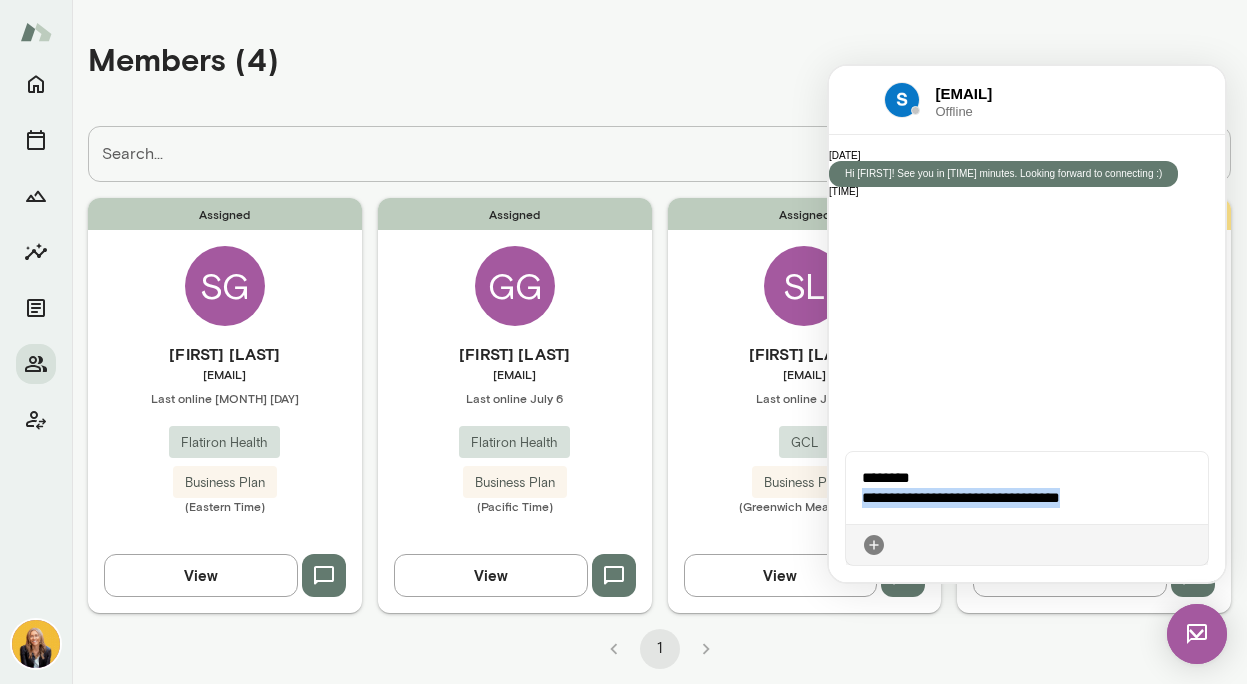 drag, startPoint x: 1101, startPoint y: 500, endPoint x: 856, endPoint y: 502, distance: 245.00816 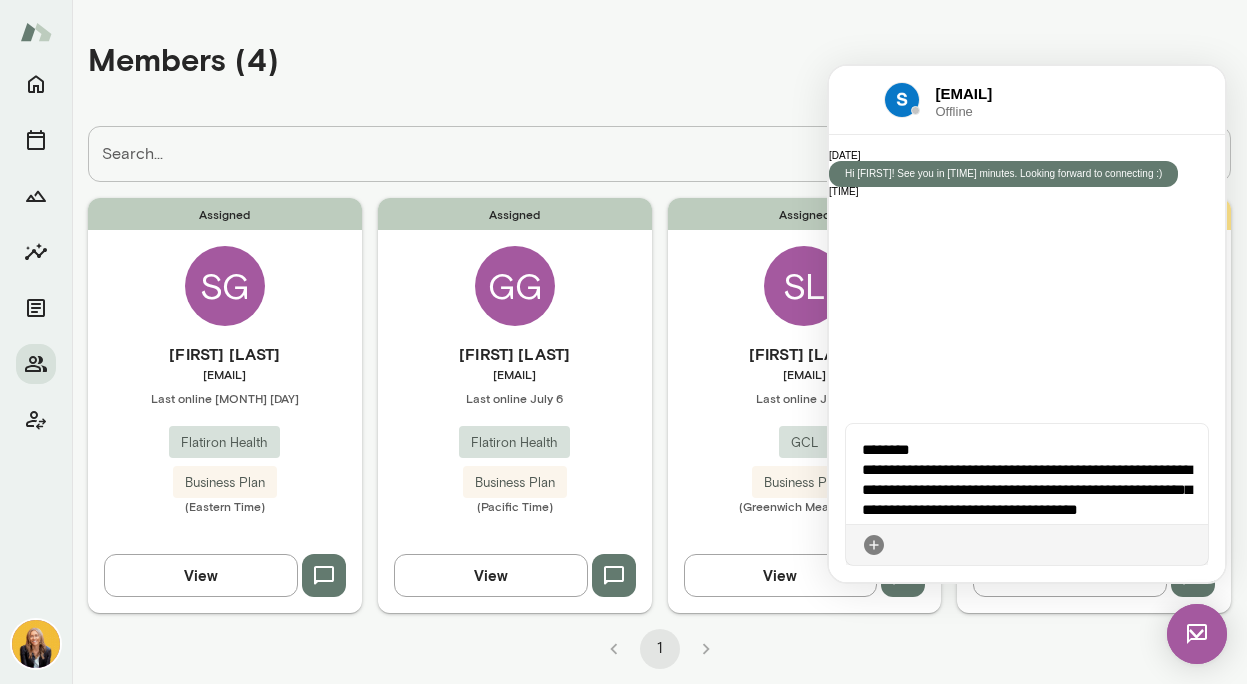 scroll, scrollTop: 14, scrollLeft: 0, axis: vertical 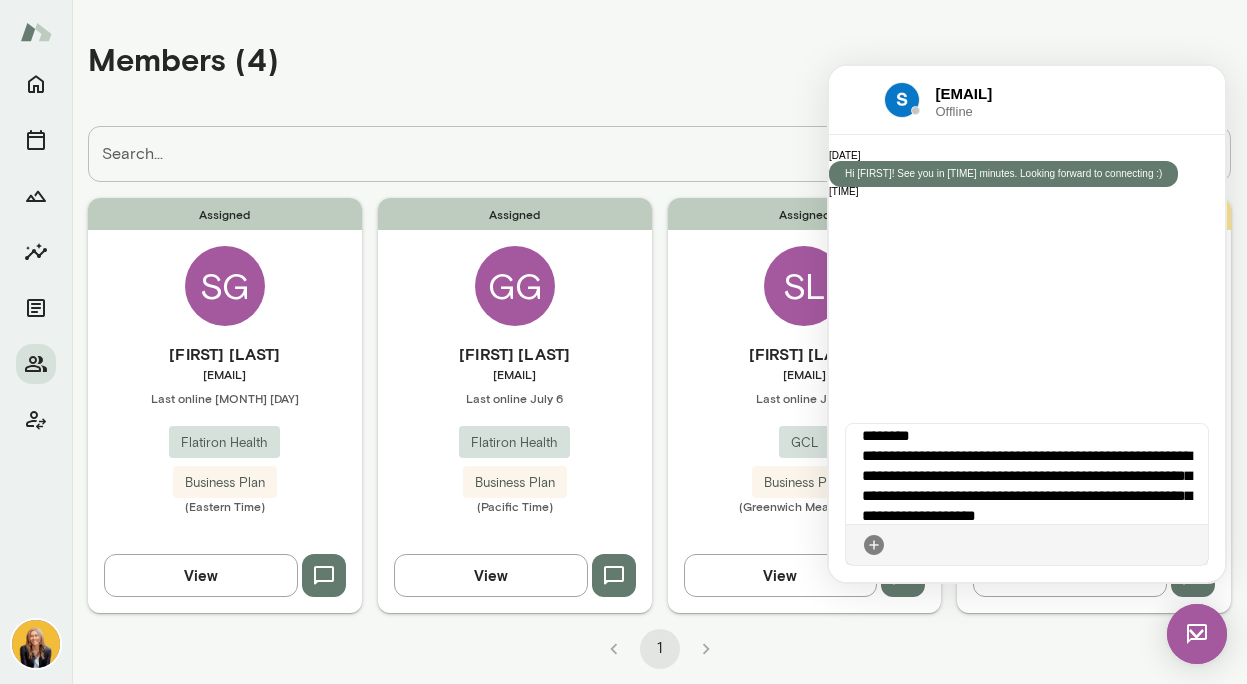 click on "**********" at bounding box center [1027, 474] 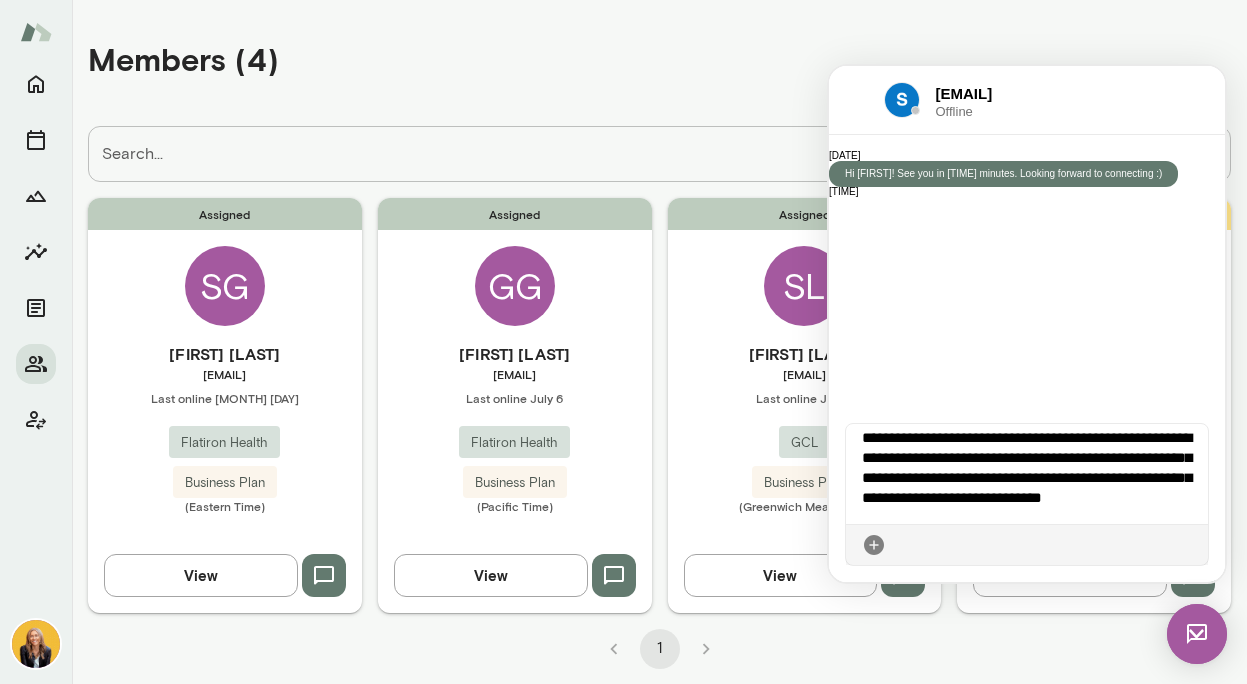 scroll, scrollTop: 52, scrollLeft: 0, axis: vertical 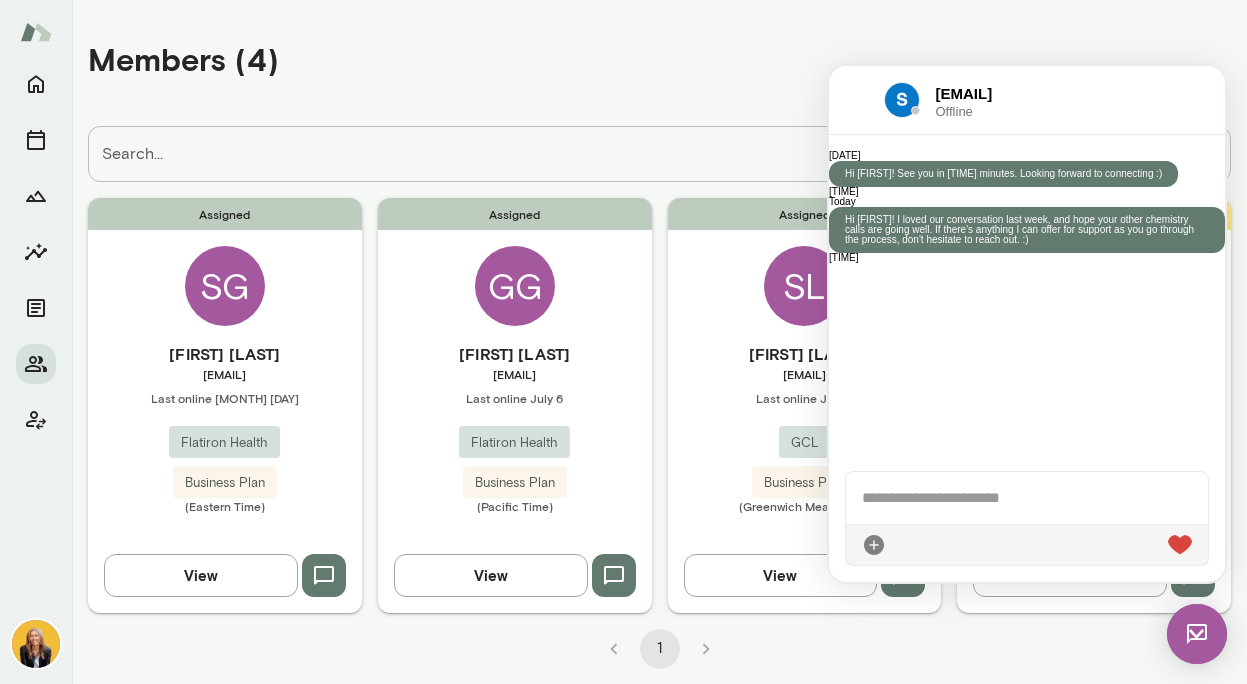 click 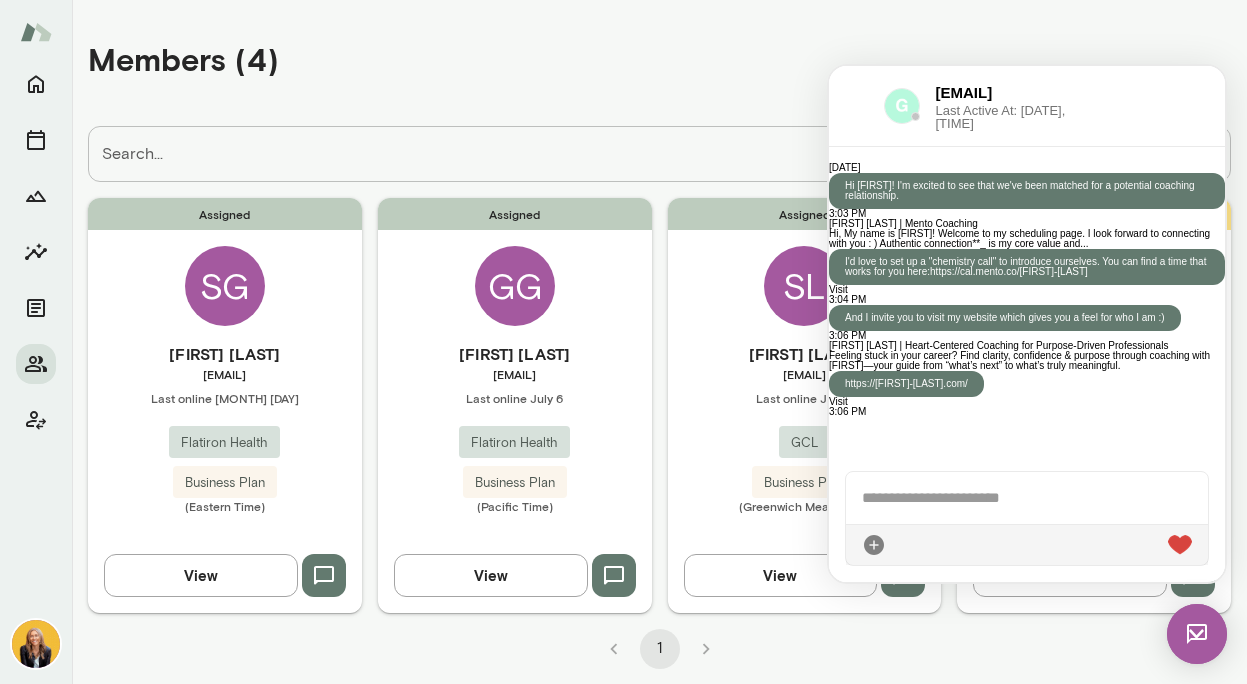 scroll, scrollTop: 898, scrollLeft: 0, axis: vertical 